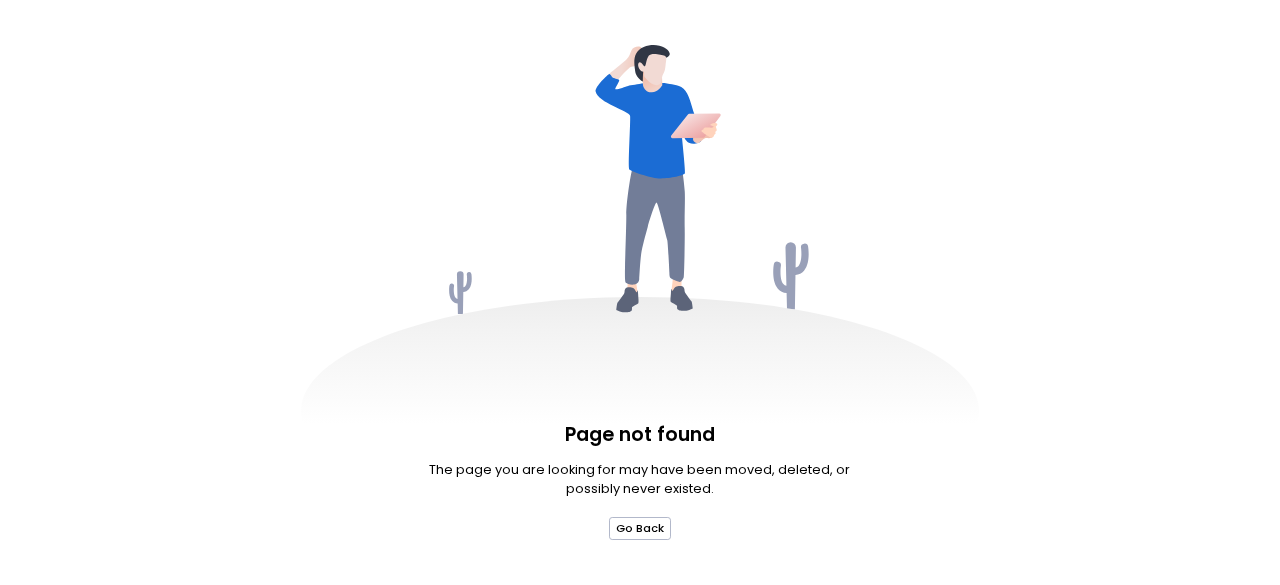 scroll, scrollTop: 0, scrollLeft: 0, axis: both 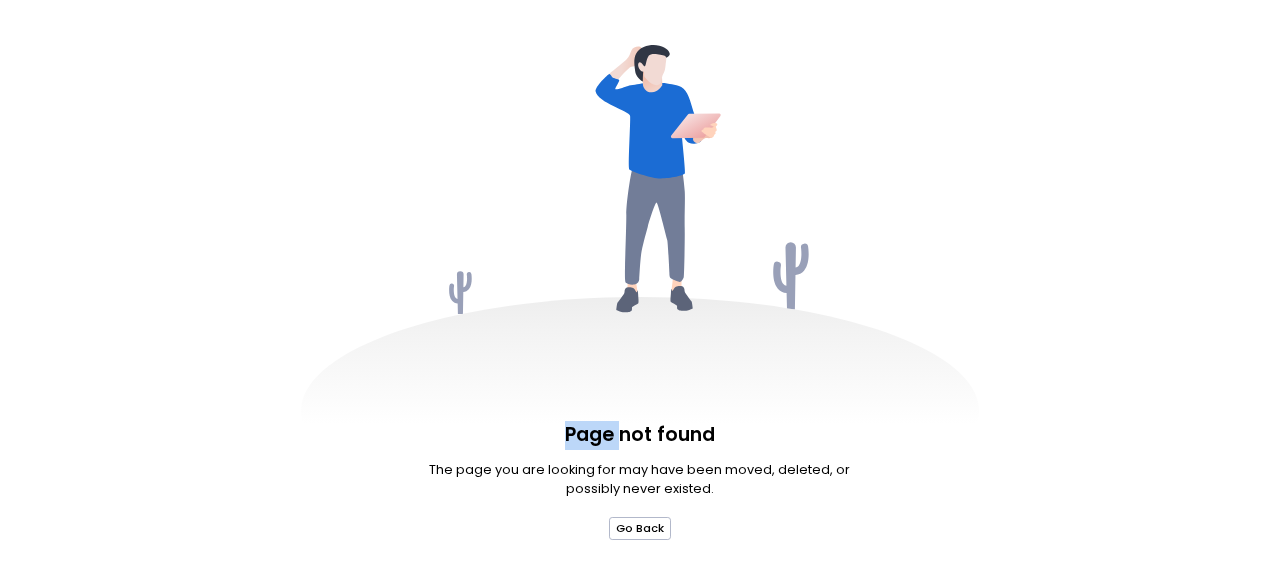 click at bounding box center (640, 285) 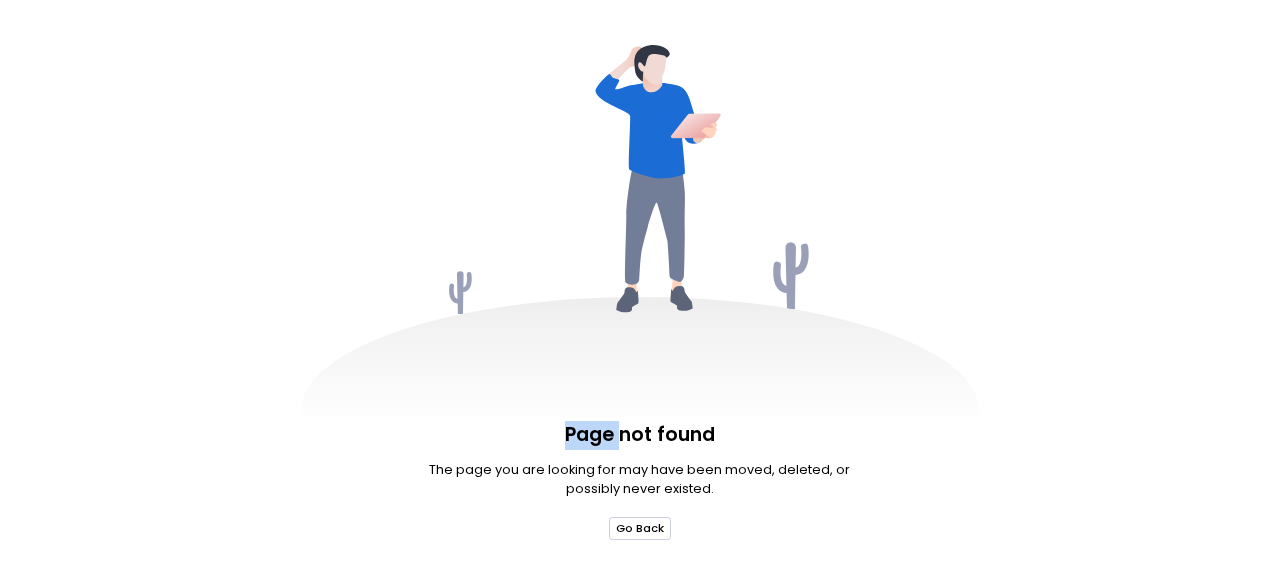click on "Go Back" at bounding box center [640, 528] 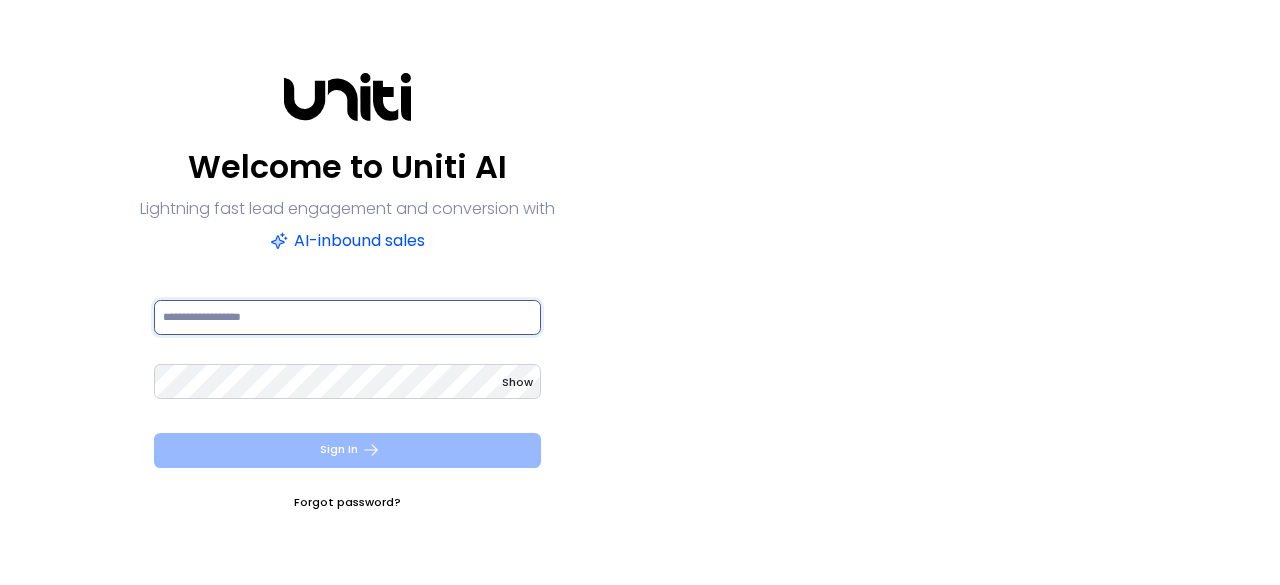 type on "**********" 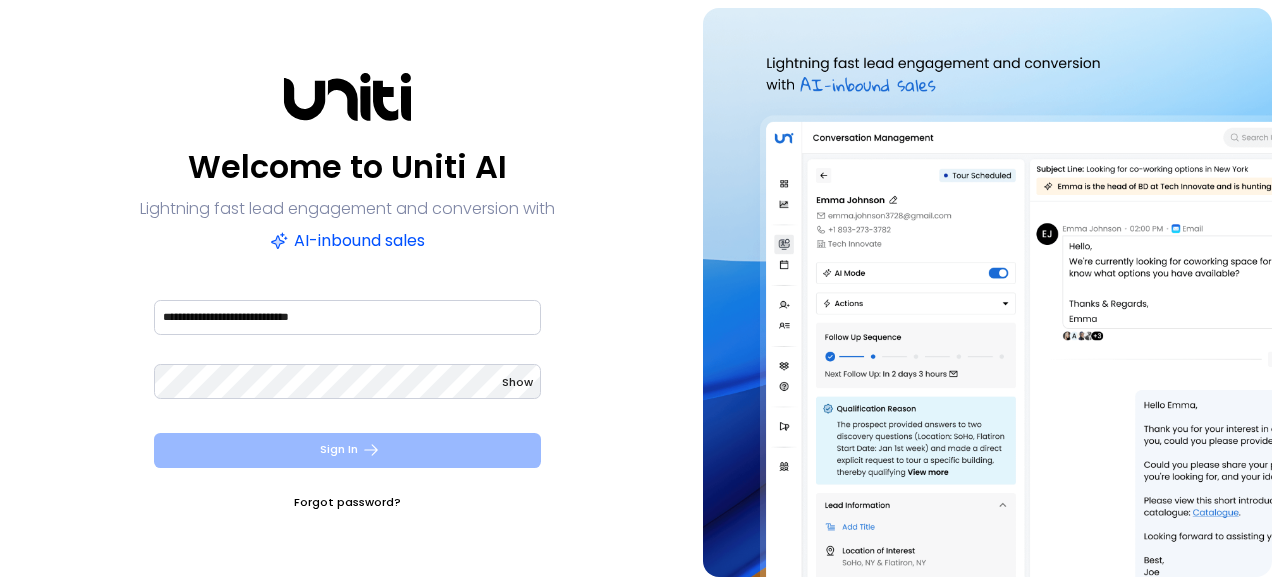 click at bounding box center [371, 450] 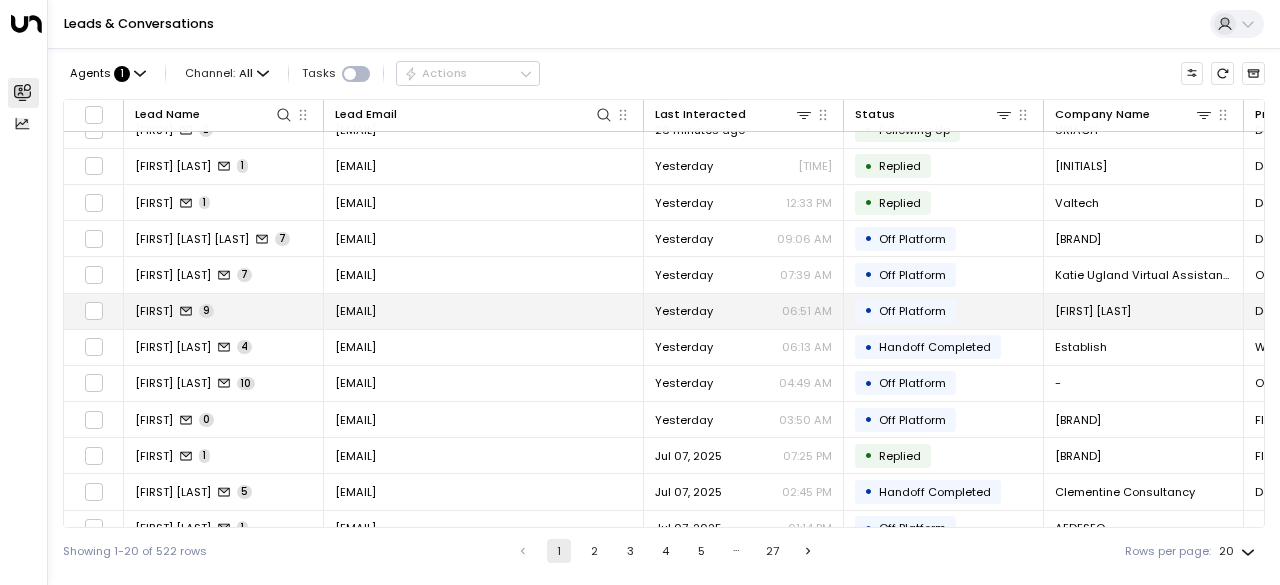 scroll, scrollTop: 58, scrollLeft: 0, axis: vertical 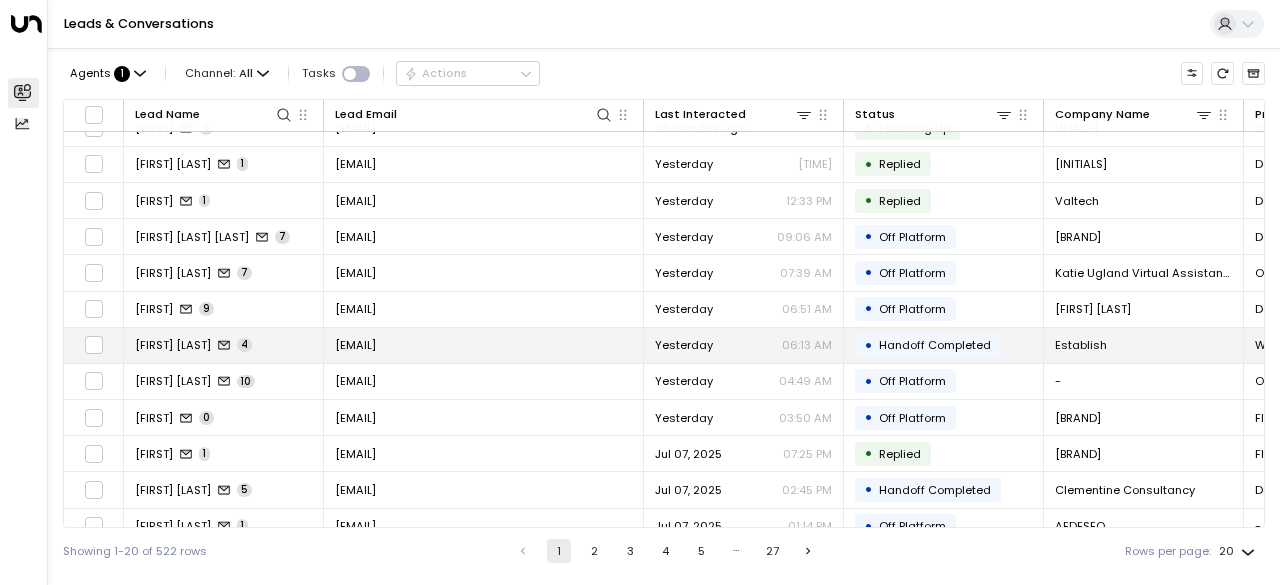 click on "Handoff Completed" at bounding box center [935, 345] 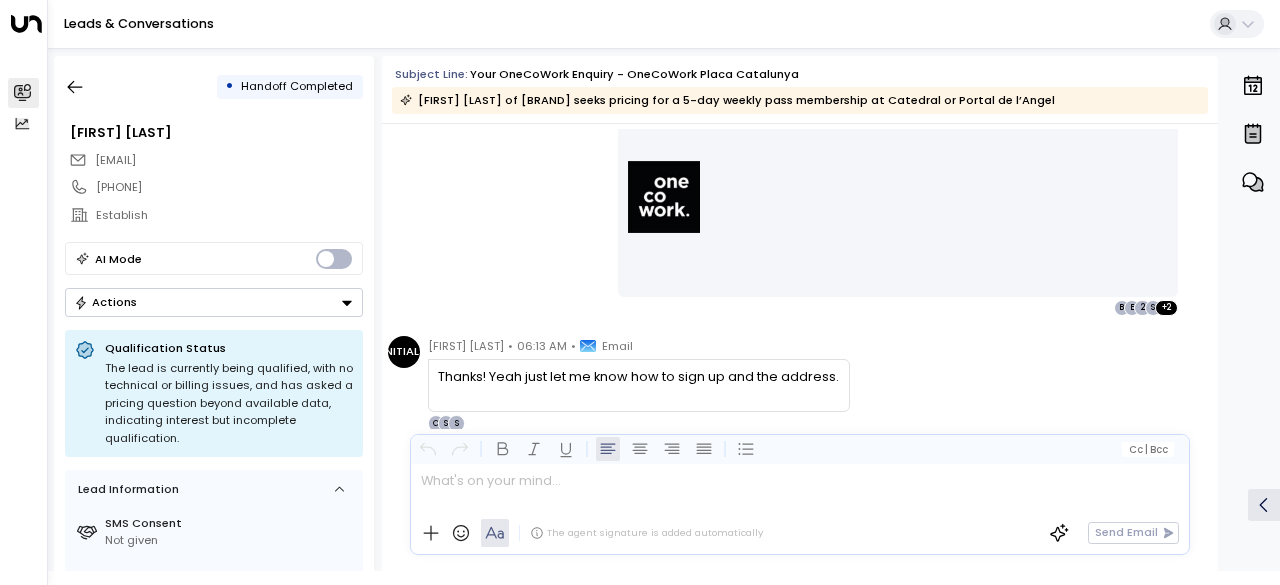 scroll, scrollTop: 2022, scrollLeft: 0, axis: vertical 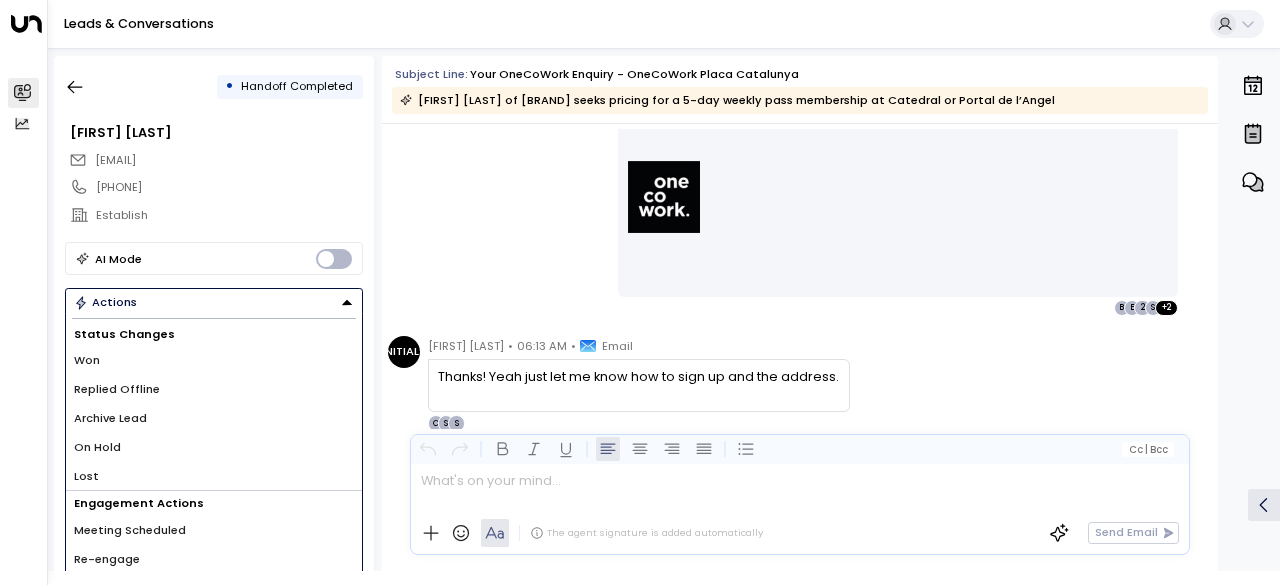 click on "Won" at bounding box center [214, 360] 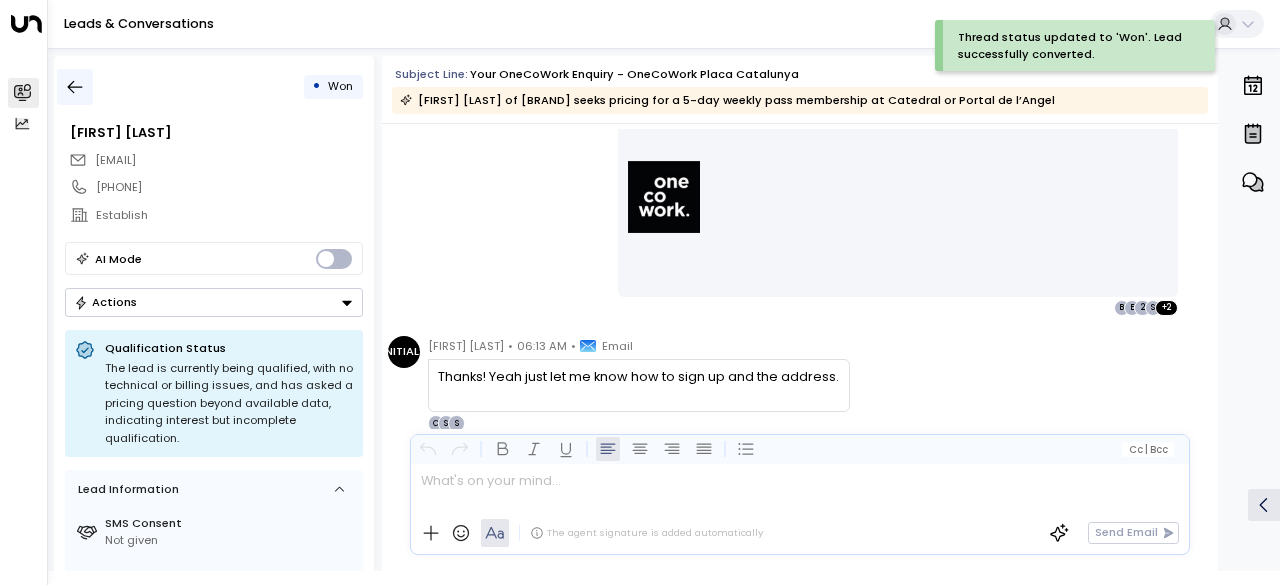 click at bounding box center (75, 87) 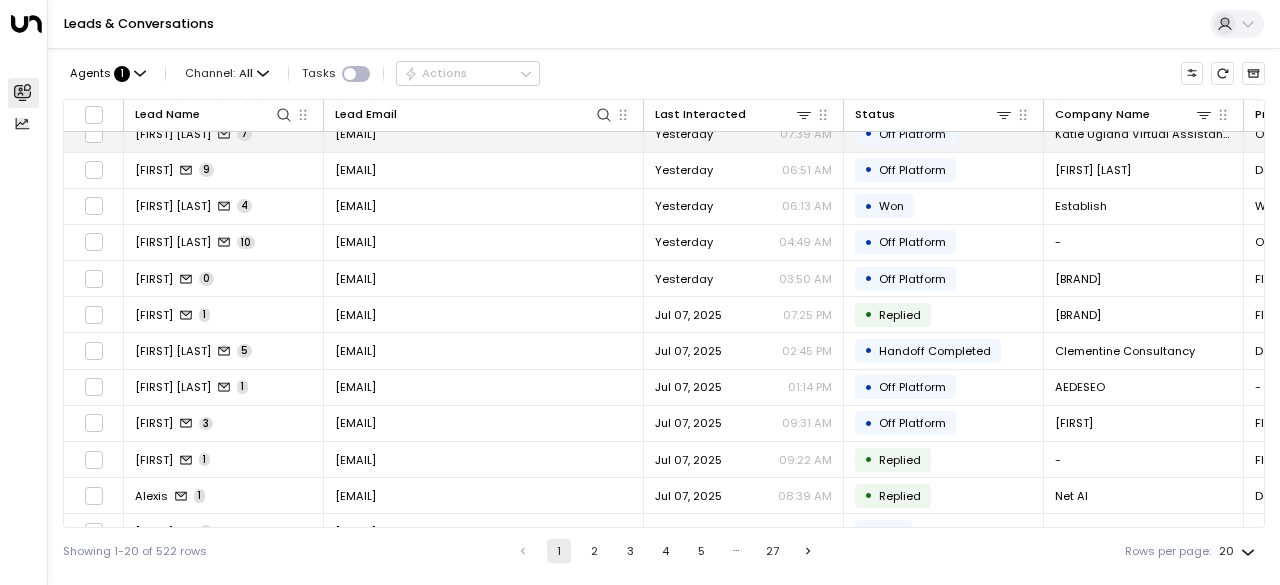 scroll, scrollTop: 241, scrollLeft: 0, axis: vertical 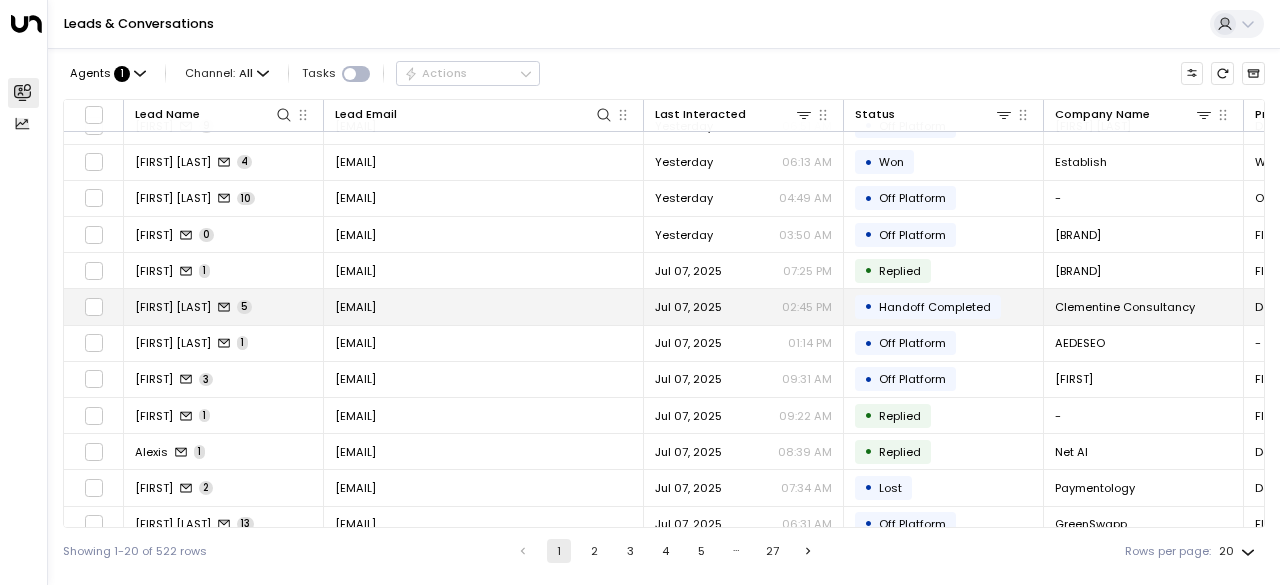 click on "[FIRST] [LAST] [NUMBER]" at bounding box center [224, 306] 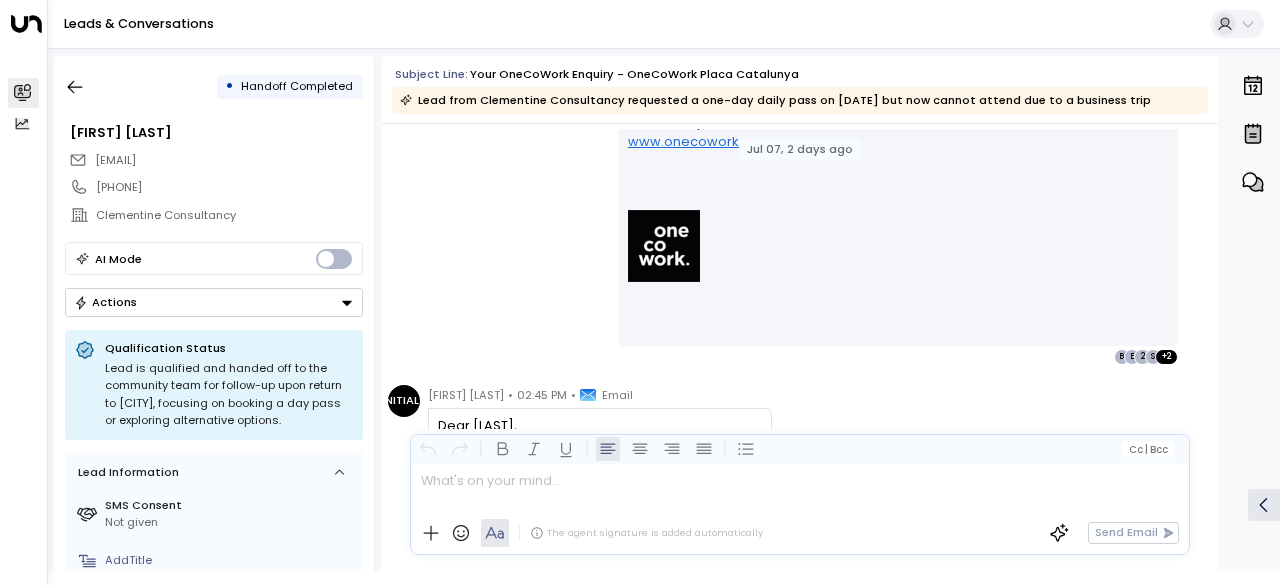 scroll, scrollTop: 2713, scrollLeft: 0, axis: vertical 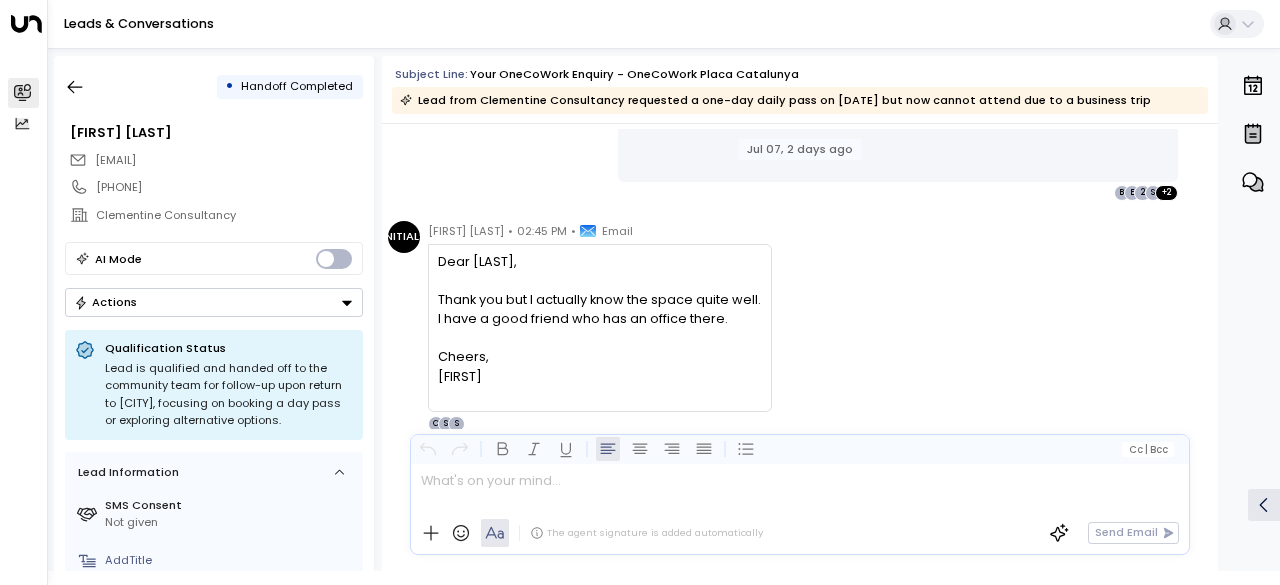 click on "[EMAIL]" at bounding box center (115, 160) 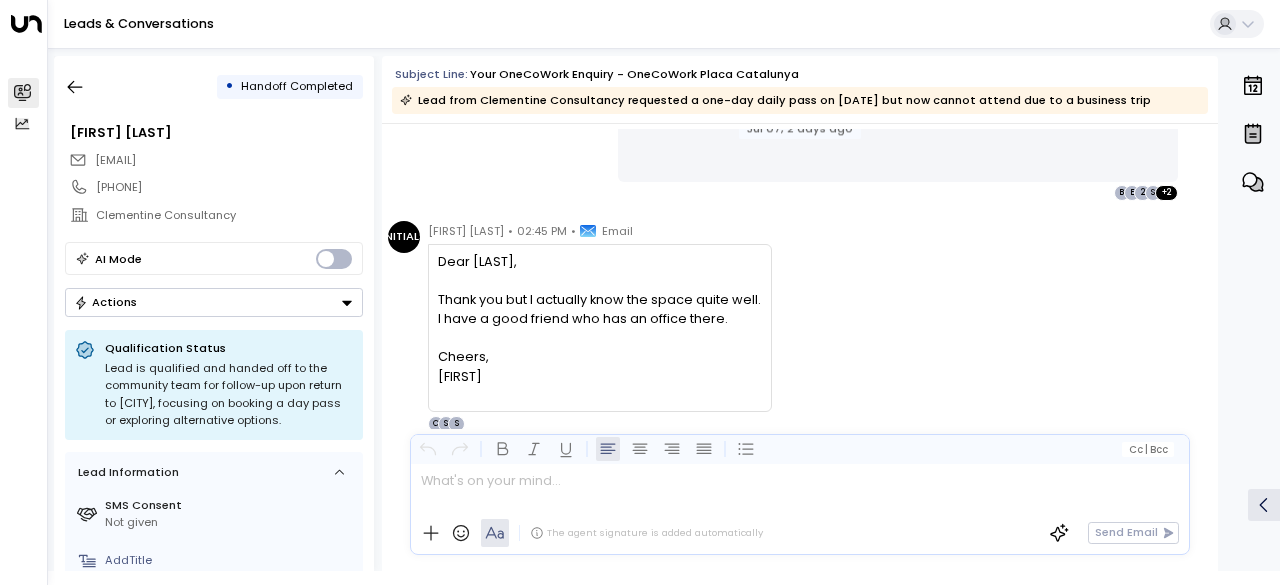 click on "[EMAIL]" at bounding box center (115, 160) 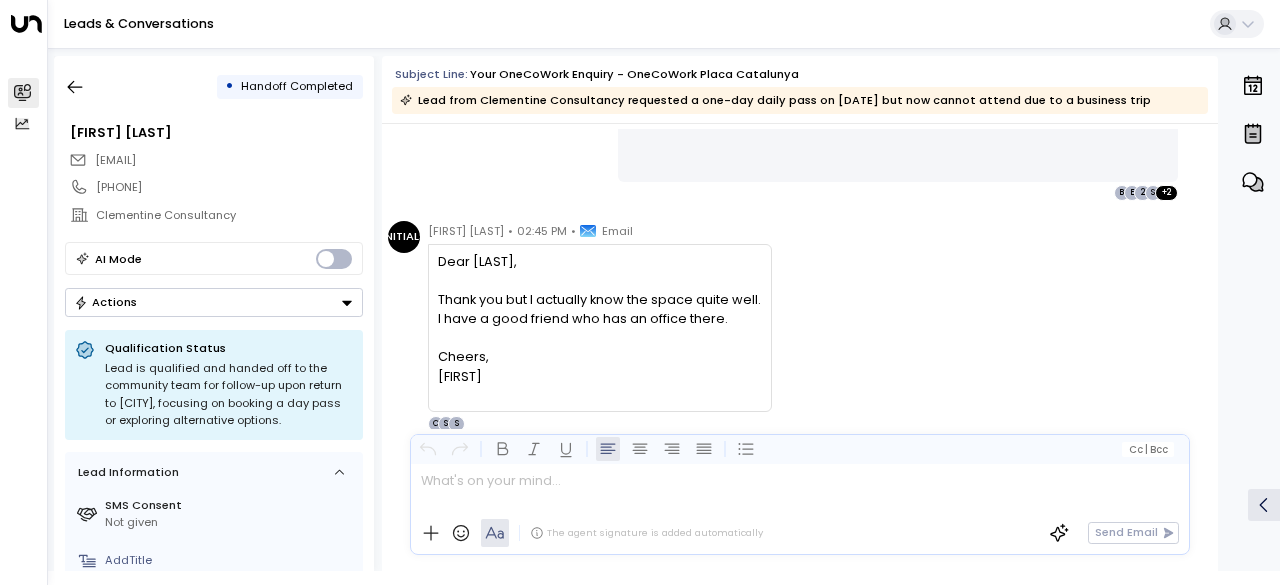 copy on "[EMAIL]" 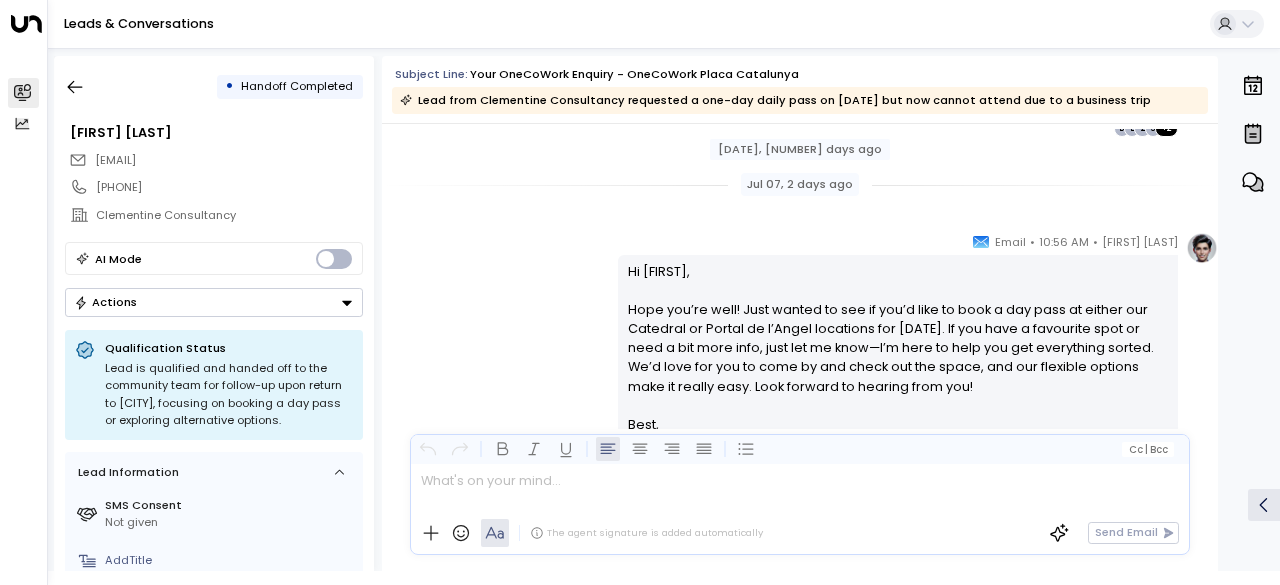 scroll, scrollTop: 1059, scrollLeft: 0, axis: vertical 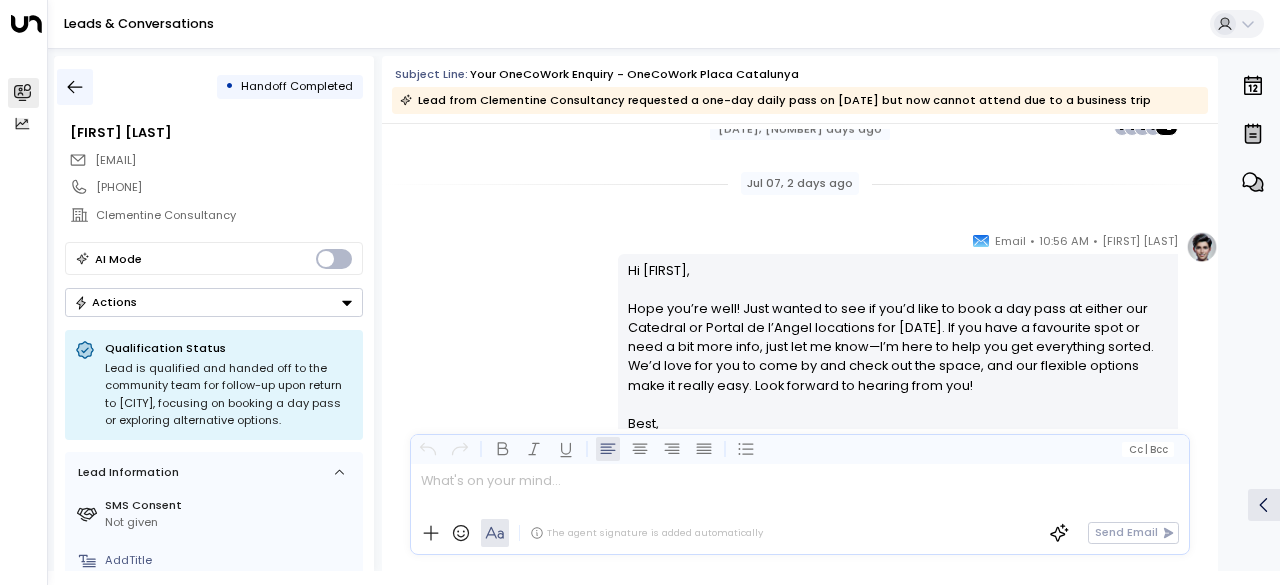 click at bounding box center [75, 87] 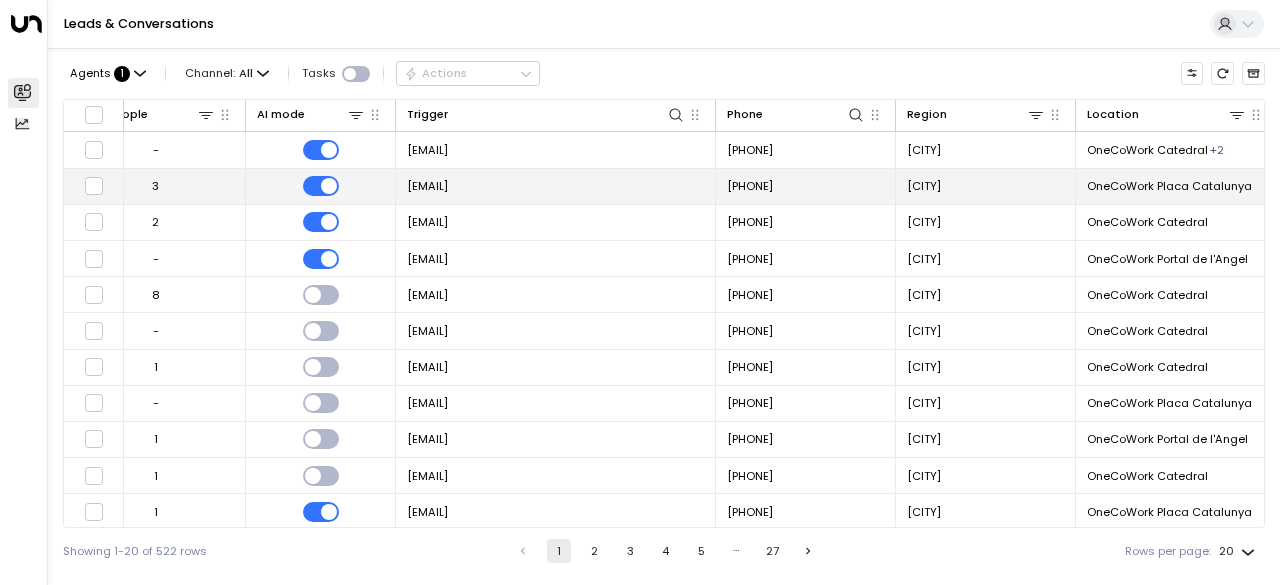 scroll, scrollTop: 0, scrollLeft: 1374, axis: horizontal 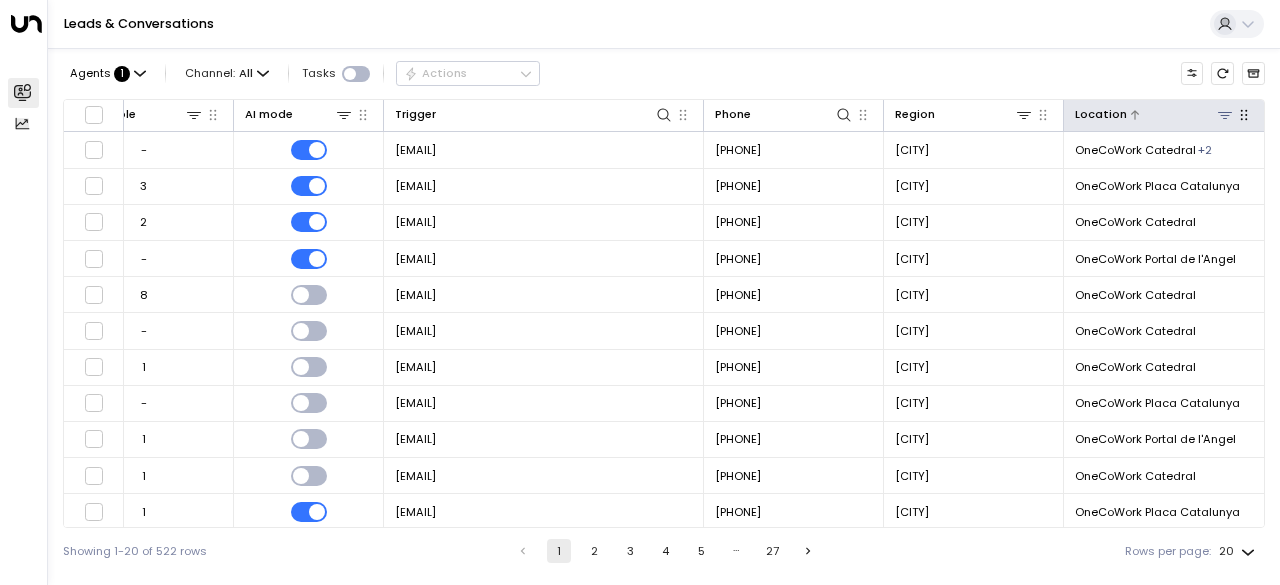 click at bounding box center (1225, 115) 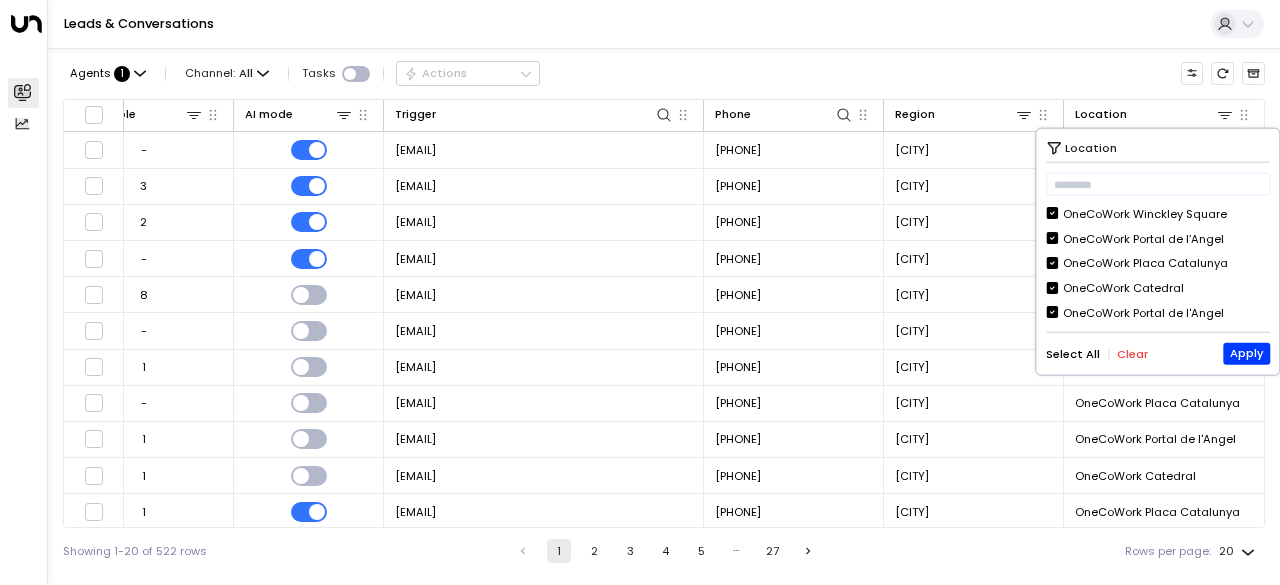 click on "OneCoWork Winckley Square" at bounding box center [1145, 213] 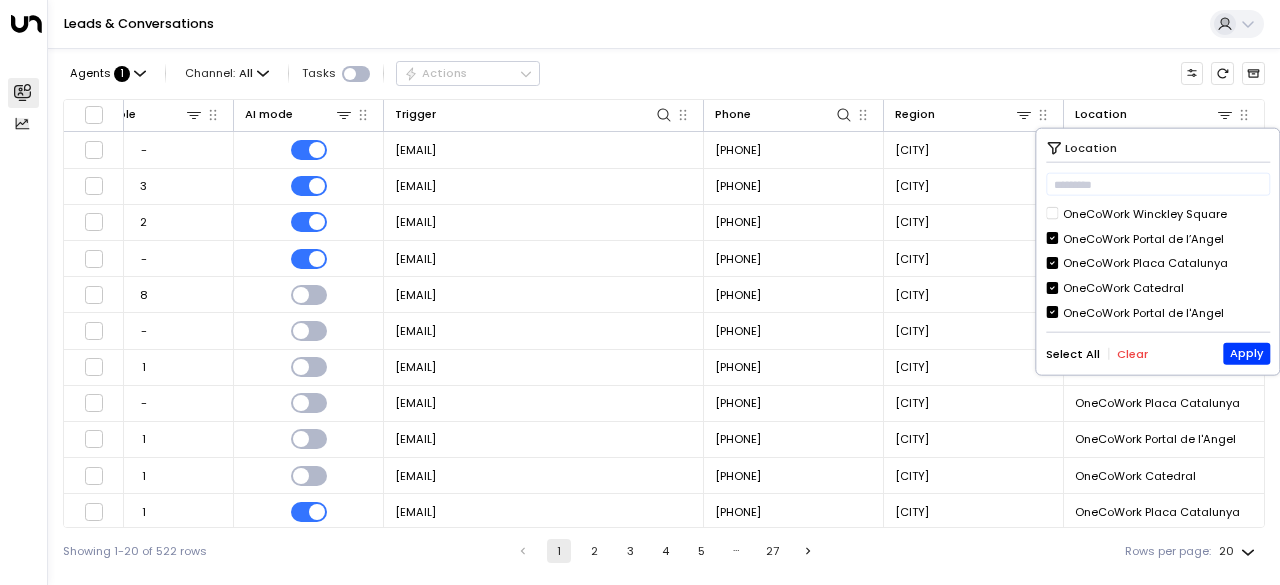 click on "OneCoWork Winckley Square" at bounding box center (1145, 213) 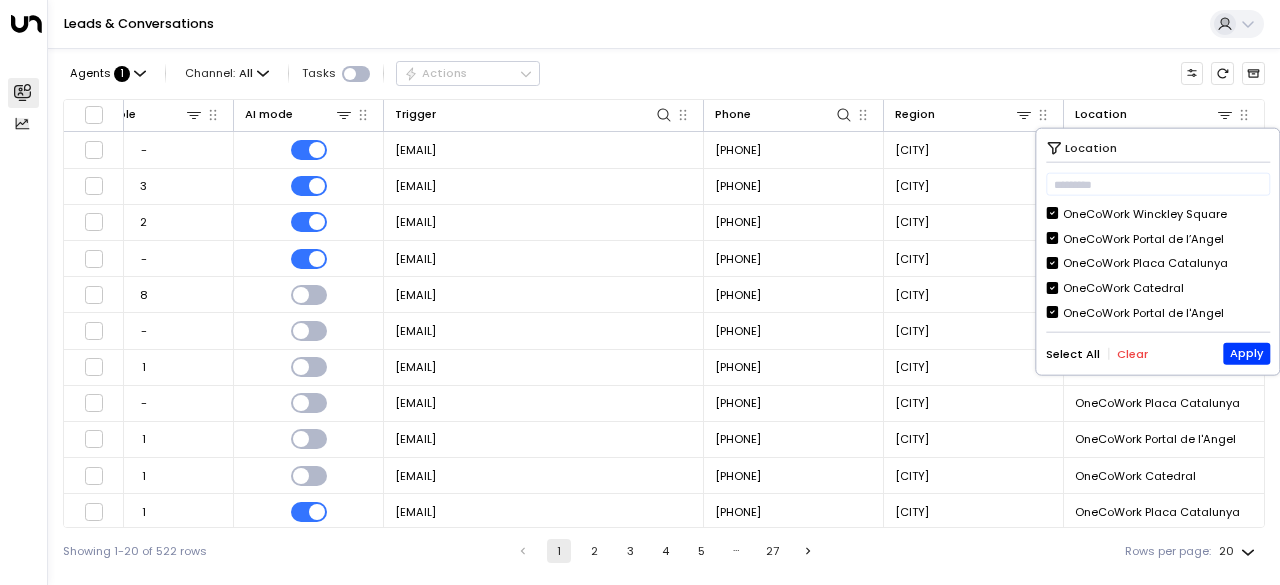 click on "OneCoWork Winckley Square" at bounding box center (1145, 213) 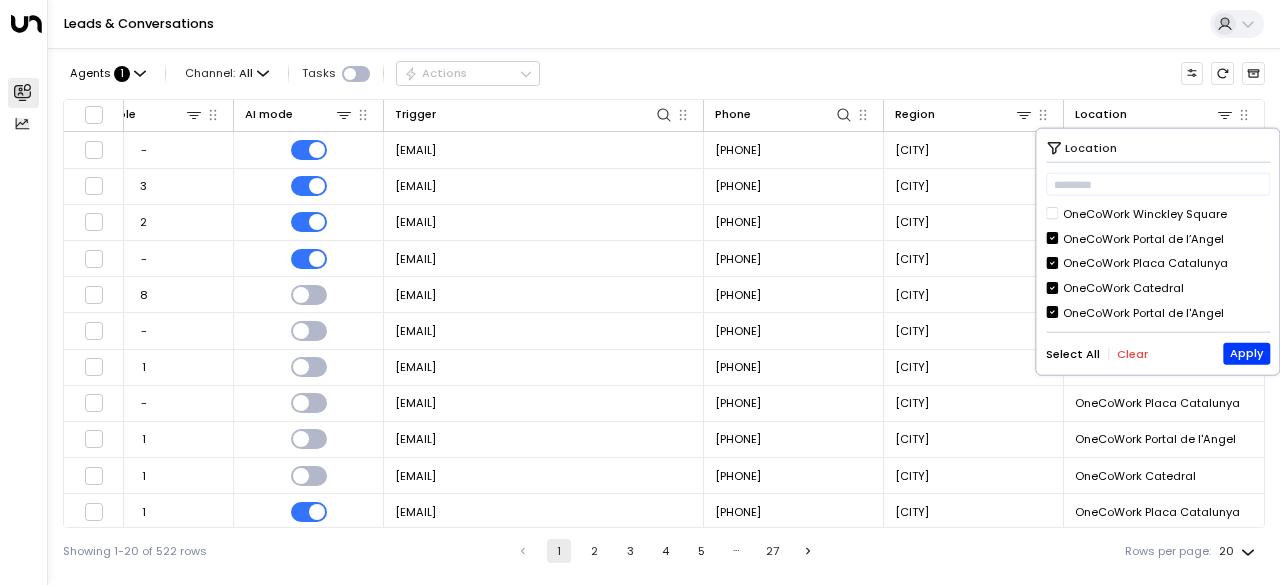 click on "OneCoWork Winckley Square       OneCoWork Portal de l’Angel       OneCoWork Placa Catalunya       OneCoWork Catedral       OneCoWork Portal de l'Angel" at bounding box center (1158, 263) 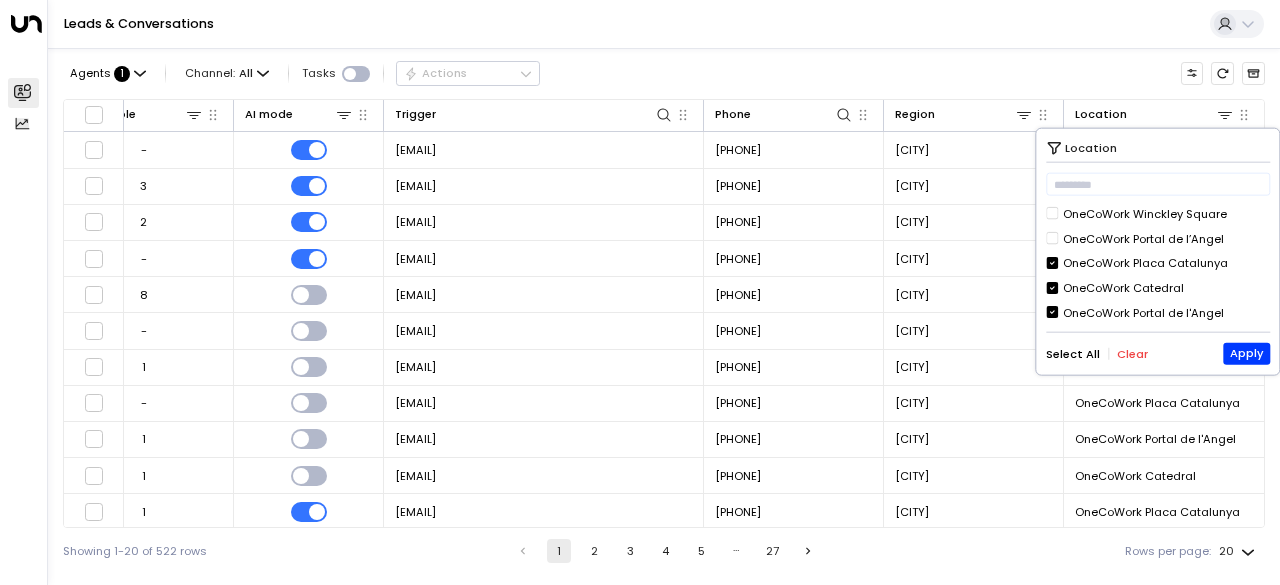 click on "OneCoWork Winckley Square       OneCoWork Portal de l’Angel       OneCoWork Placa Catalunya       OneCoWork Catedral       OneCoWork Portal de l'Angel" at bounding box center [1158, 263] 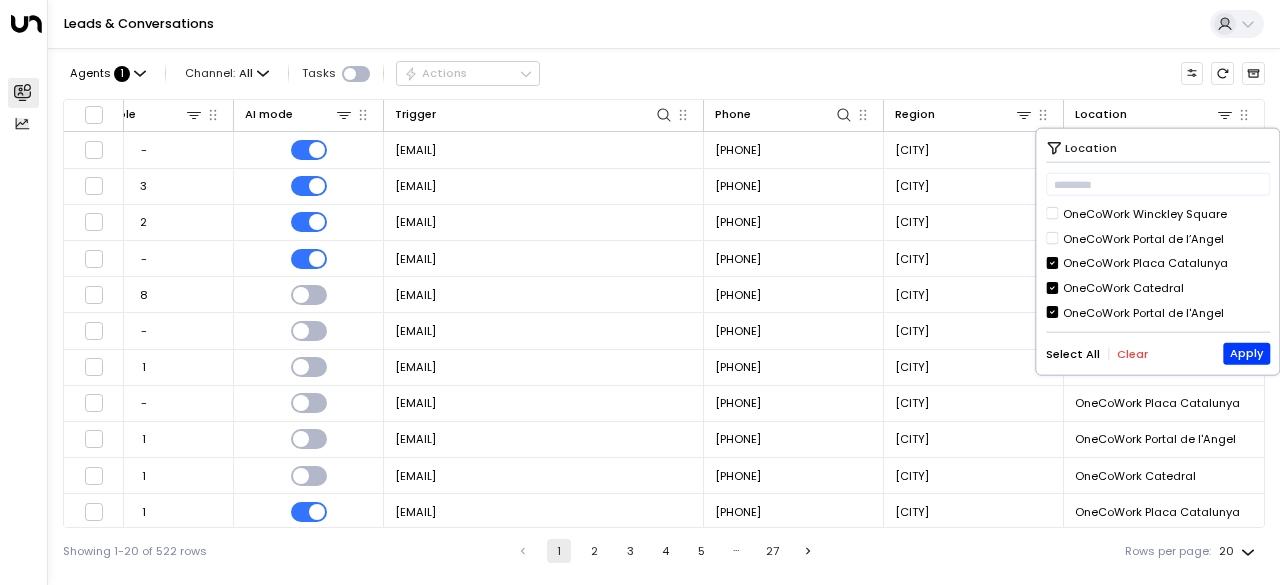 click on "OneCoWork Portal de l'Angel" at bounding box center [1145, 213] 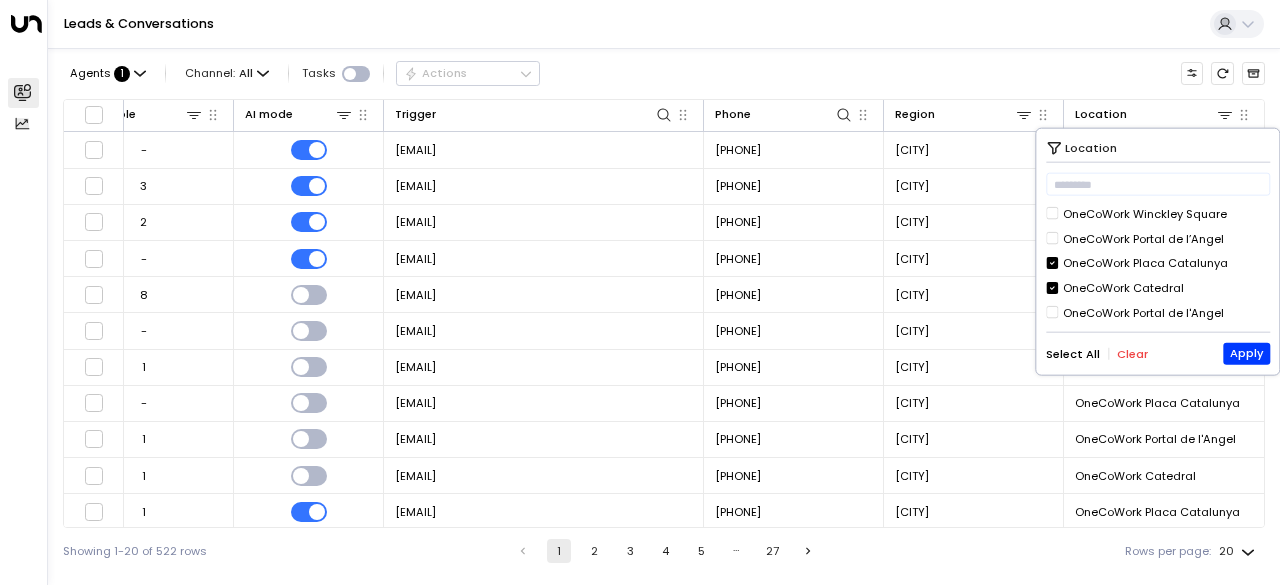 click on "Location ​       OneCoWork Winckley Square       OneCoWork Portal de l’Angel       OneCoWork Placa Catalunya       OneCoWork Catedral       OneCoWork Portal de l'Angel Select All Clear Apply" at bounding box center (1157, 252) 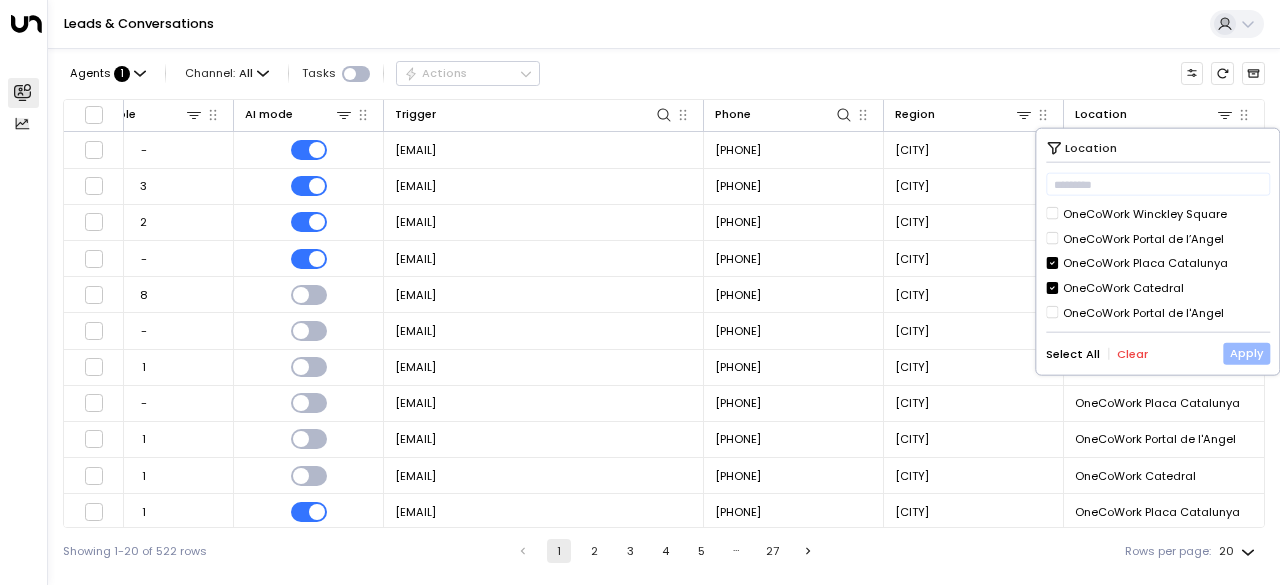 click on "Apply" at bounding box center [1246, 353] 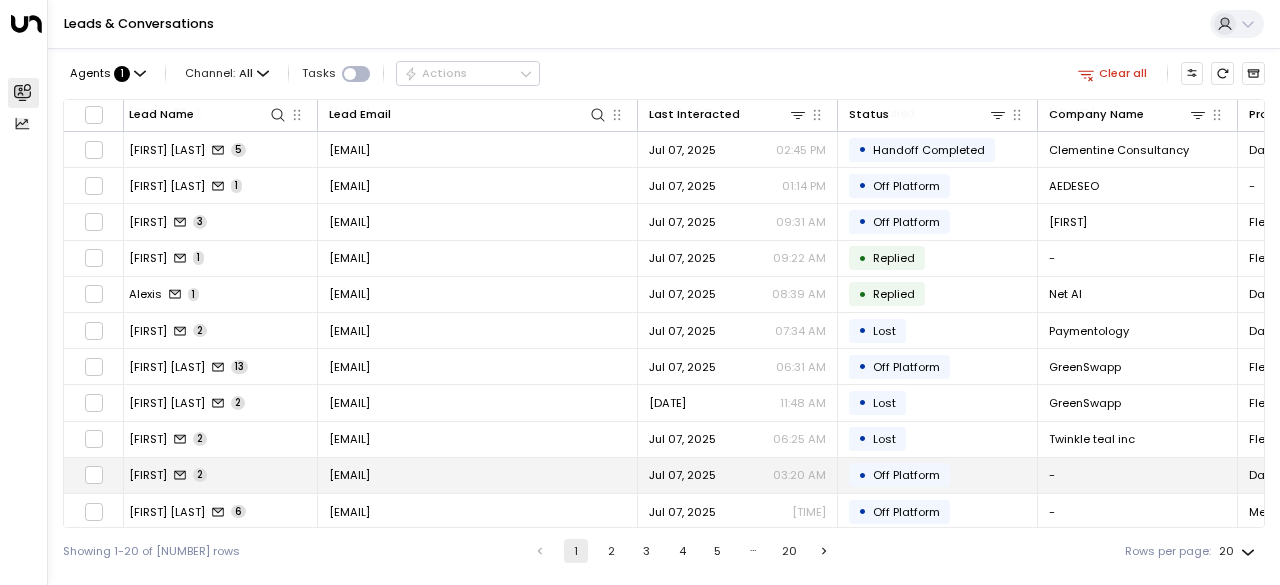 scroll, scrollTop: 0, scrollLeft: 6, axis: horizontal 